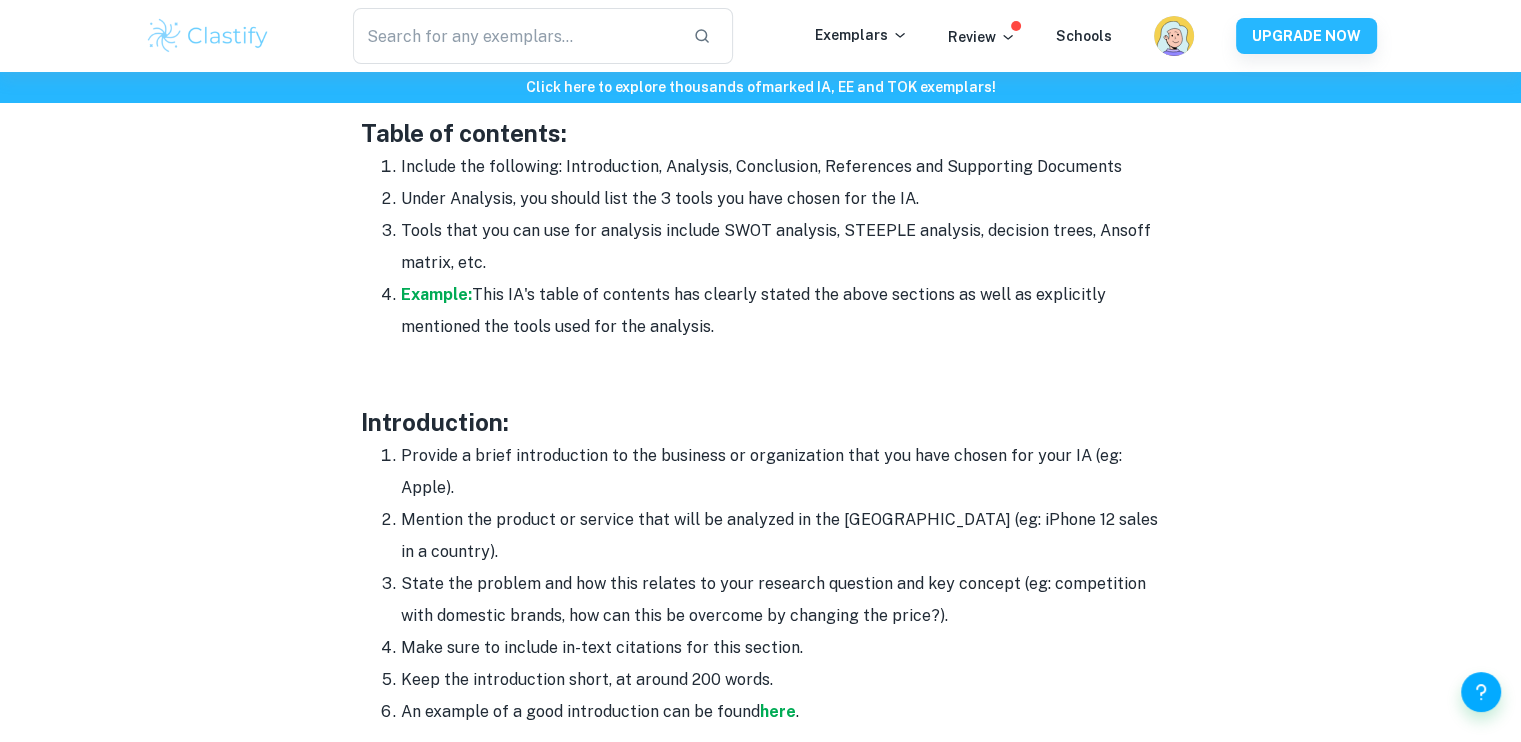 scroll, scrollTop: 1432, scrollLeft: 0, axis: vertical 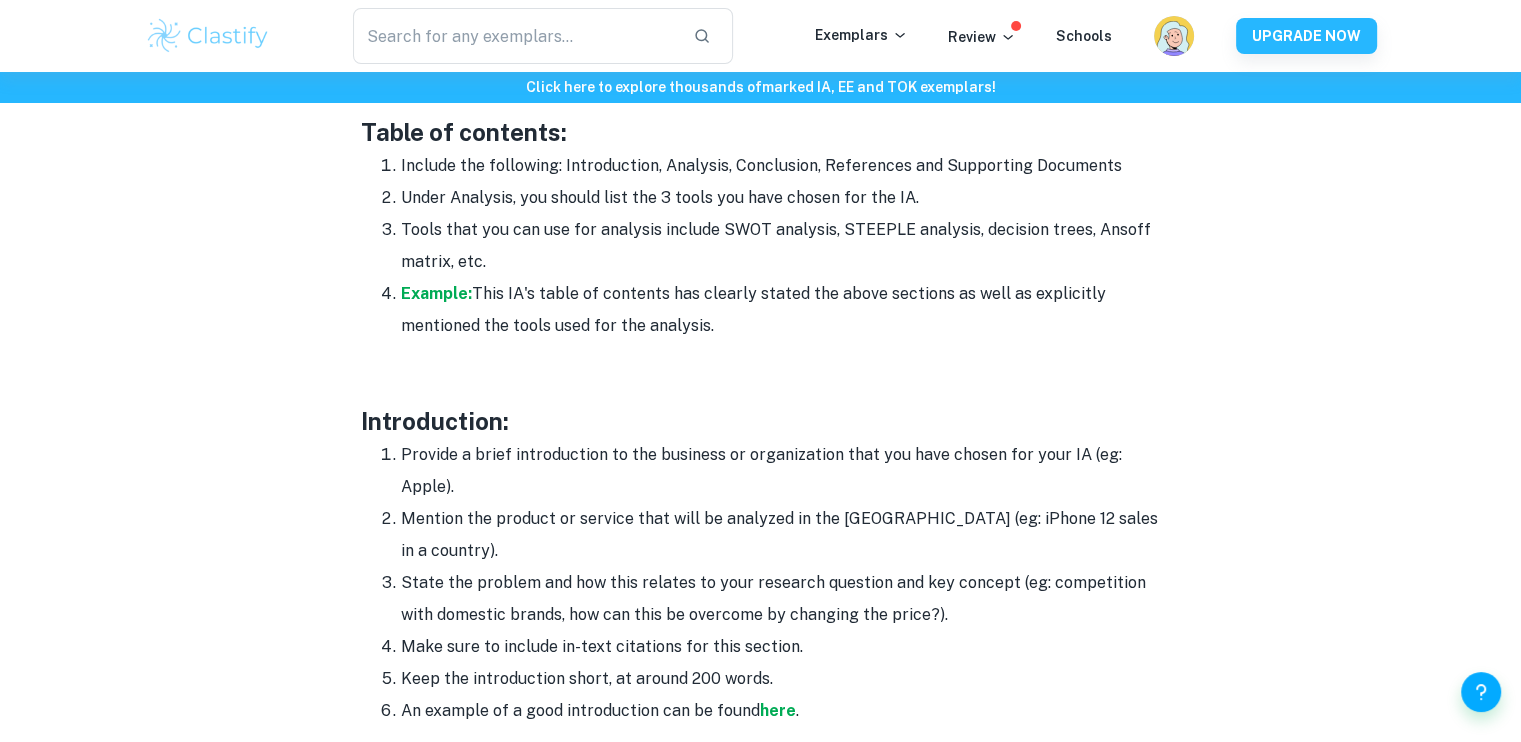 drag, startPoint x: 472, startPoint y: 291, endPoint x: 756, endPoint y: 331, distance: 286.80307 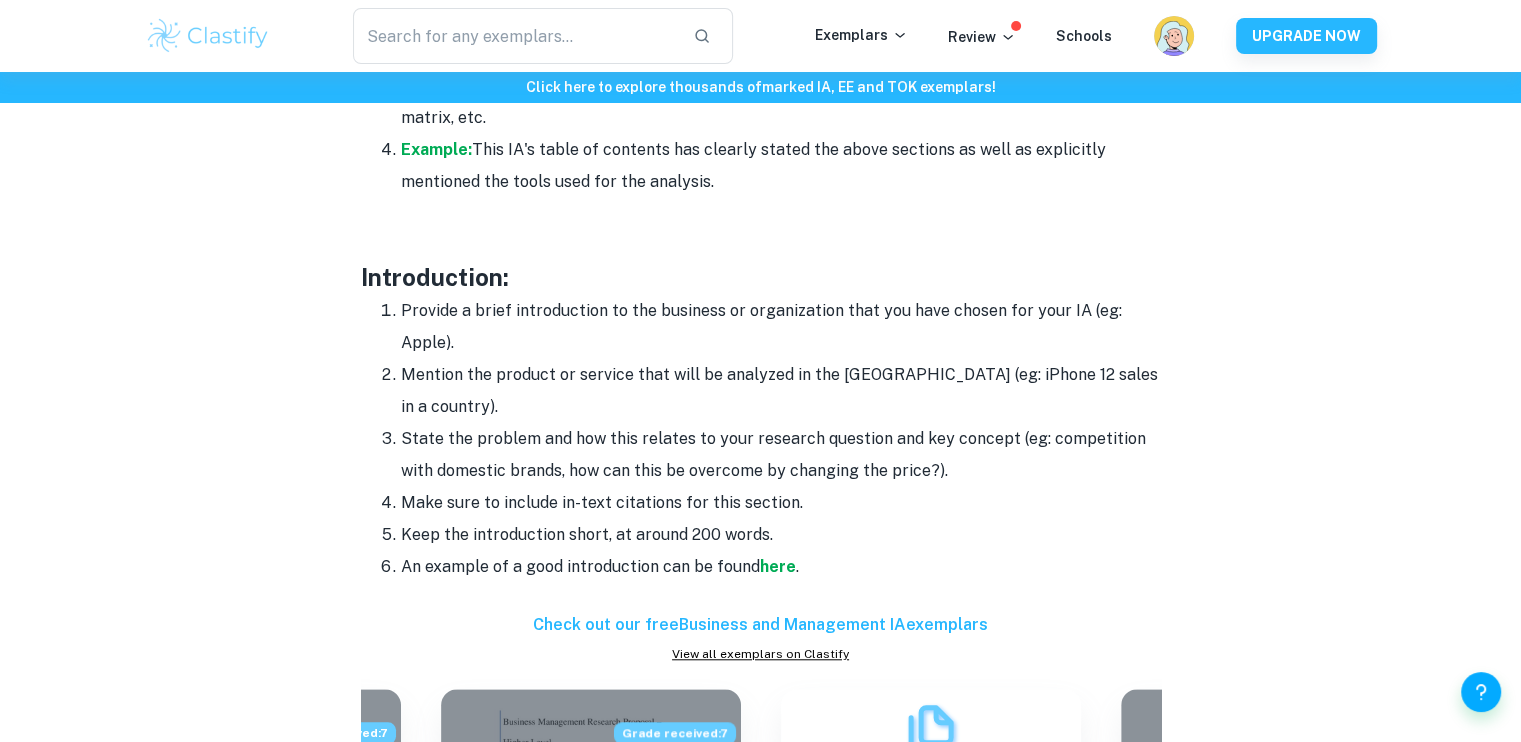 scroll, scrollTop: 1579, scrollLeft: 0, axis: vertical 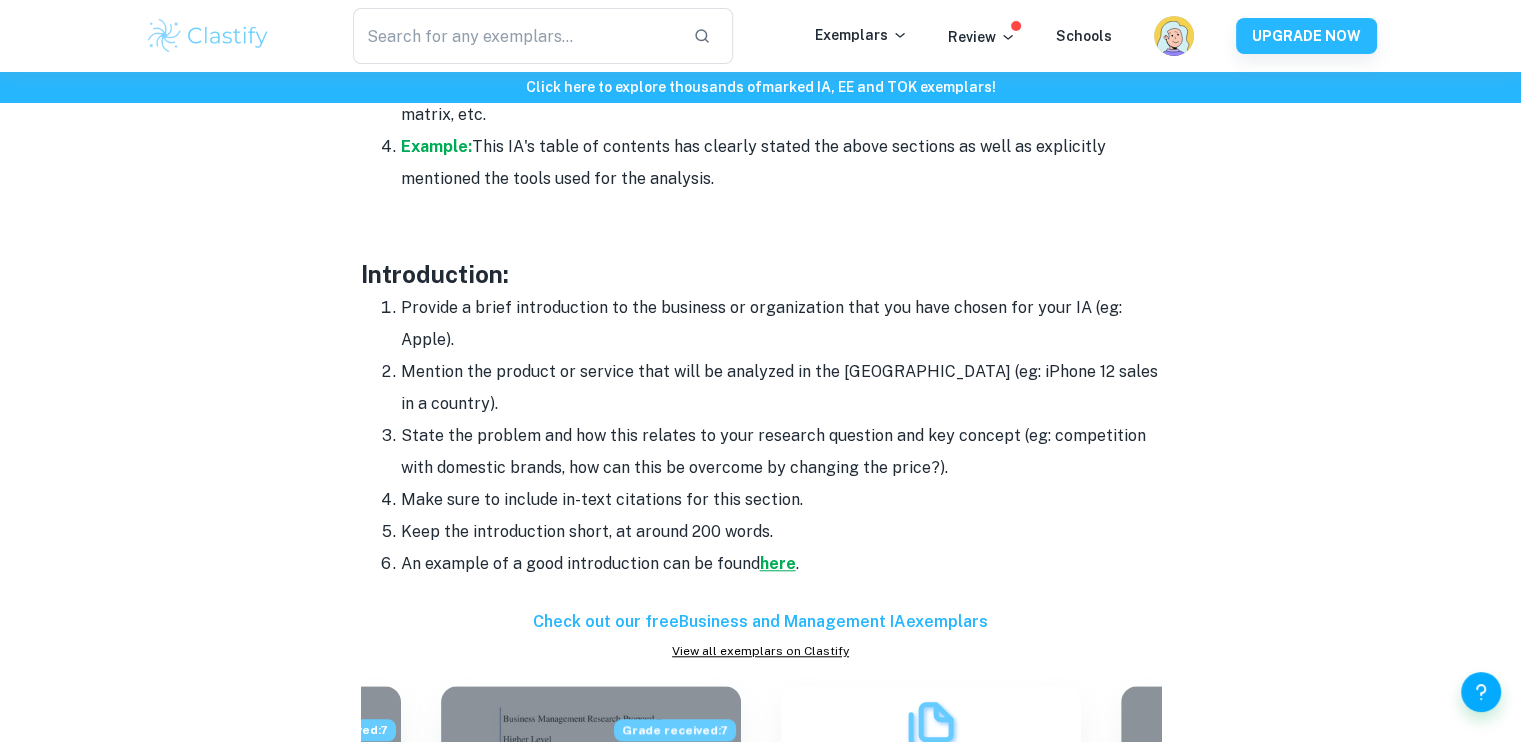 click on "here" at bounding box center [778, 563] 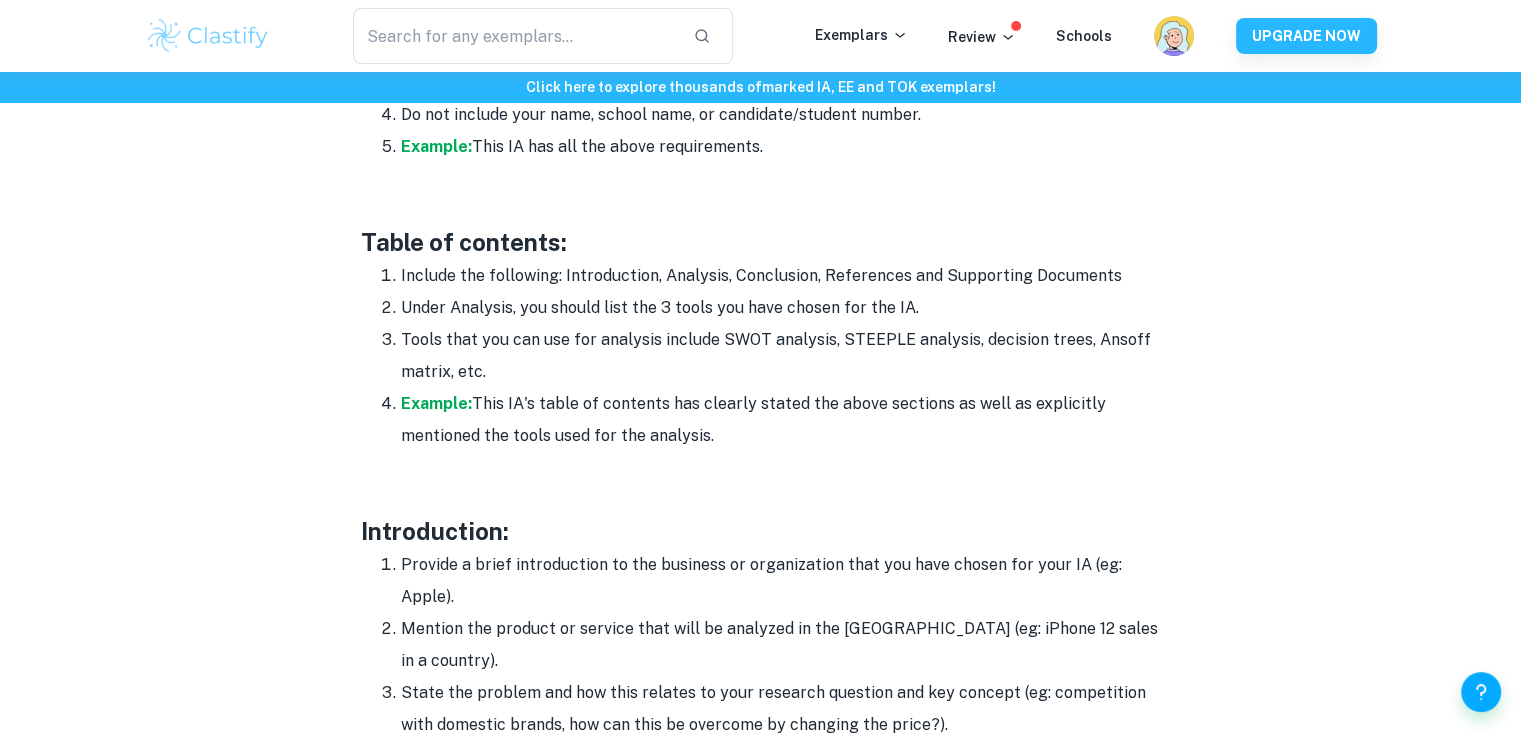 scroll, scrollTop: 1320, scrollLeft: 0, axis: vertical 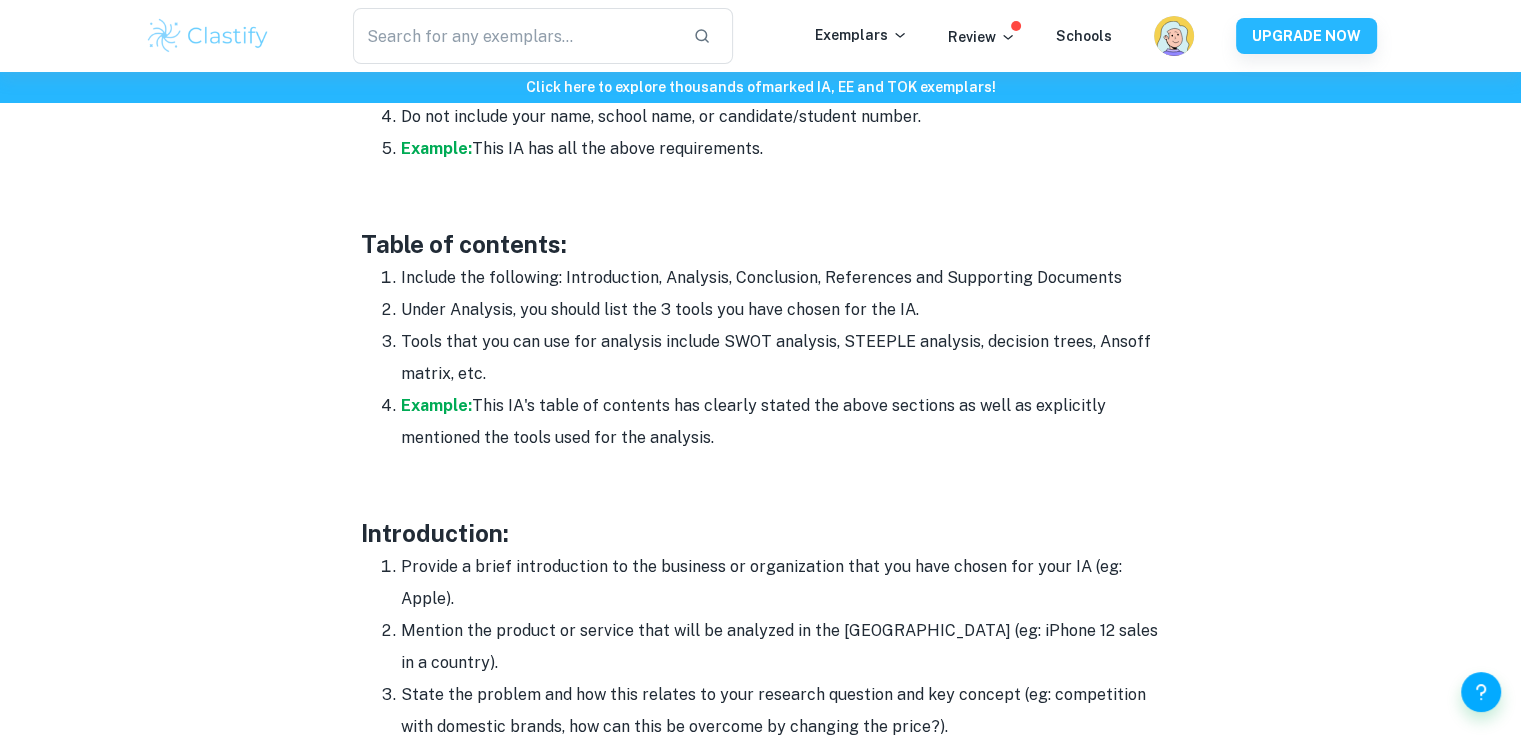click on "Introduction:" at bounding box center [761, 533] 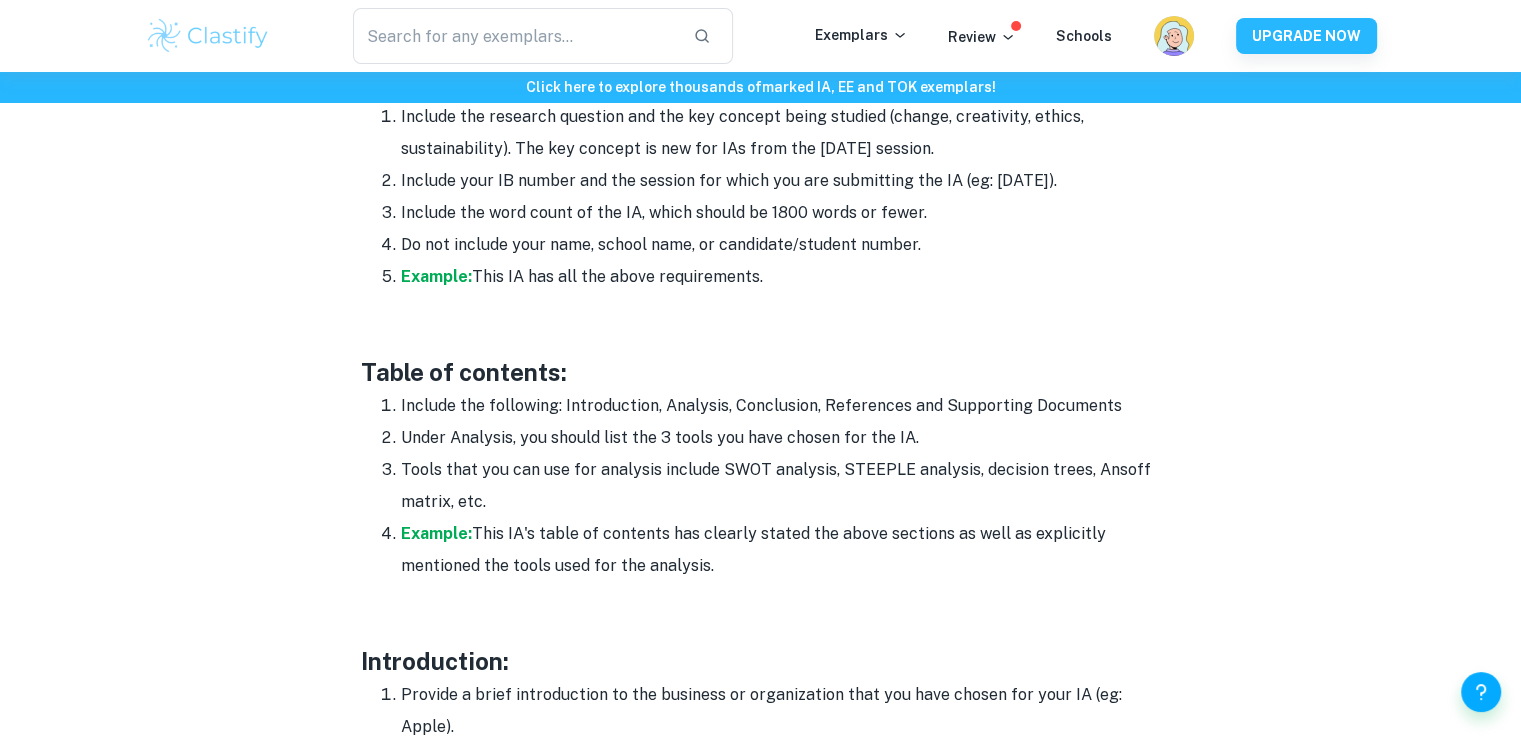 scroll, scrollTop: 1151, scrollLeft: 0, axis: vertical 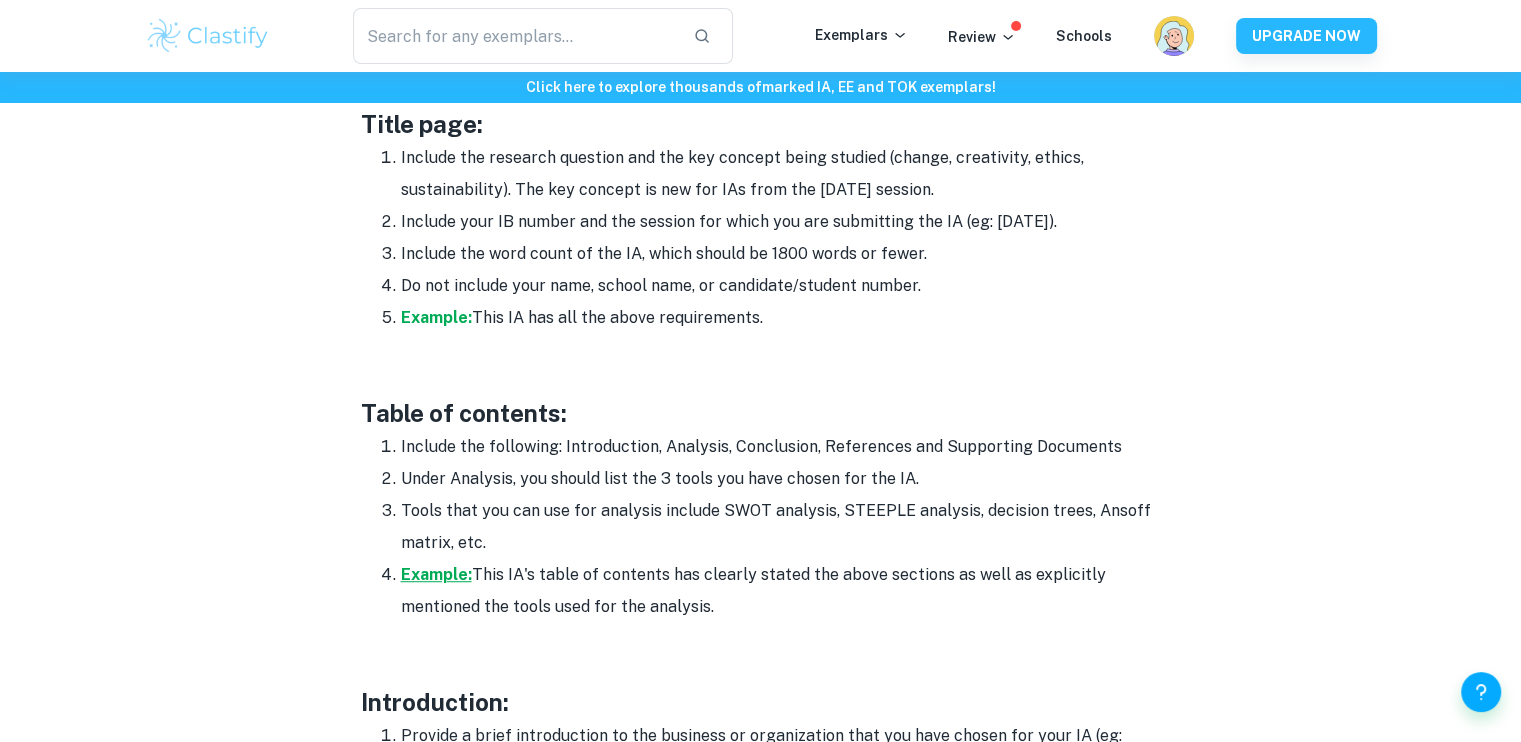 click on "Example:" at bounding box center [436, 574] 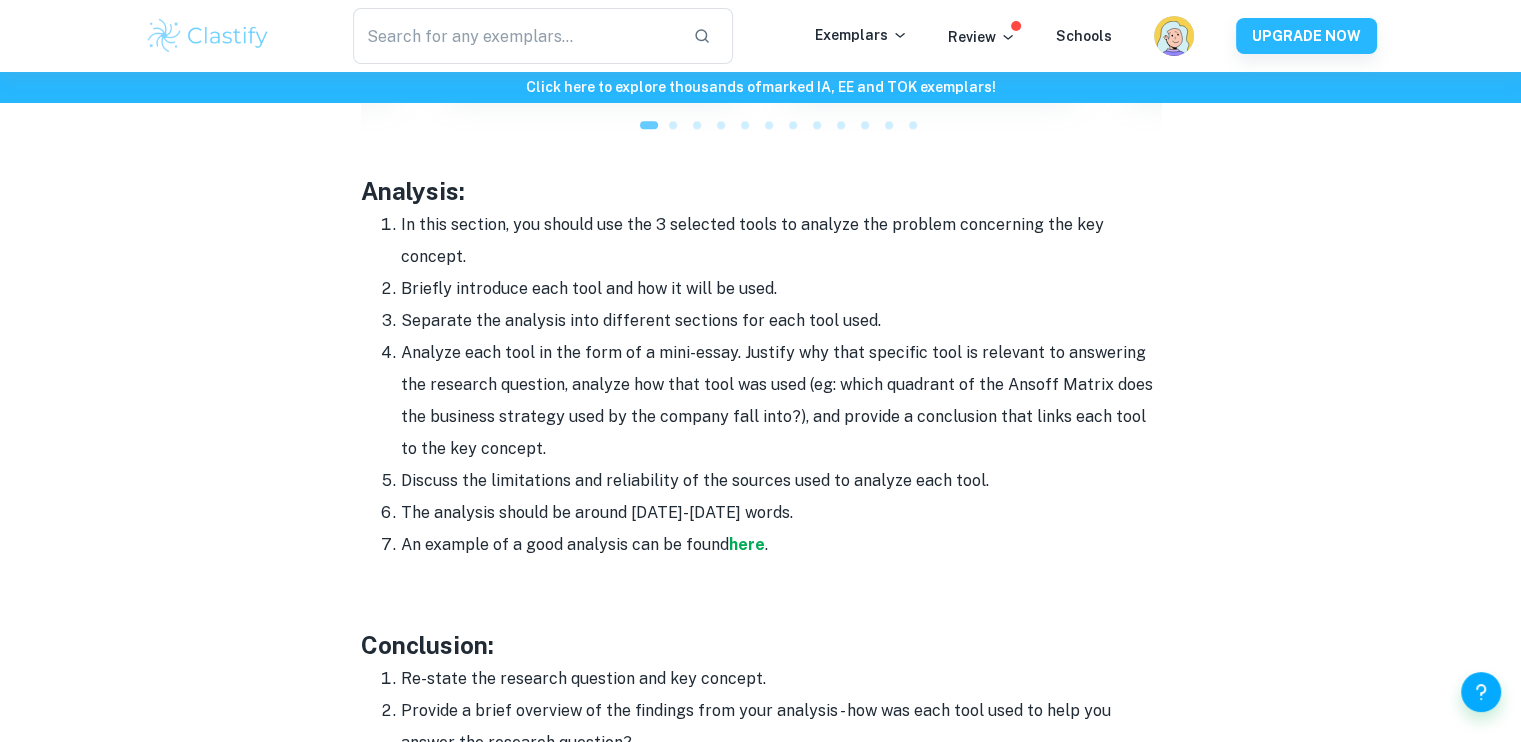 scroll, scrollTop: 2372, scrollLeft: 0, axis: vertical 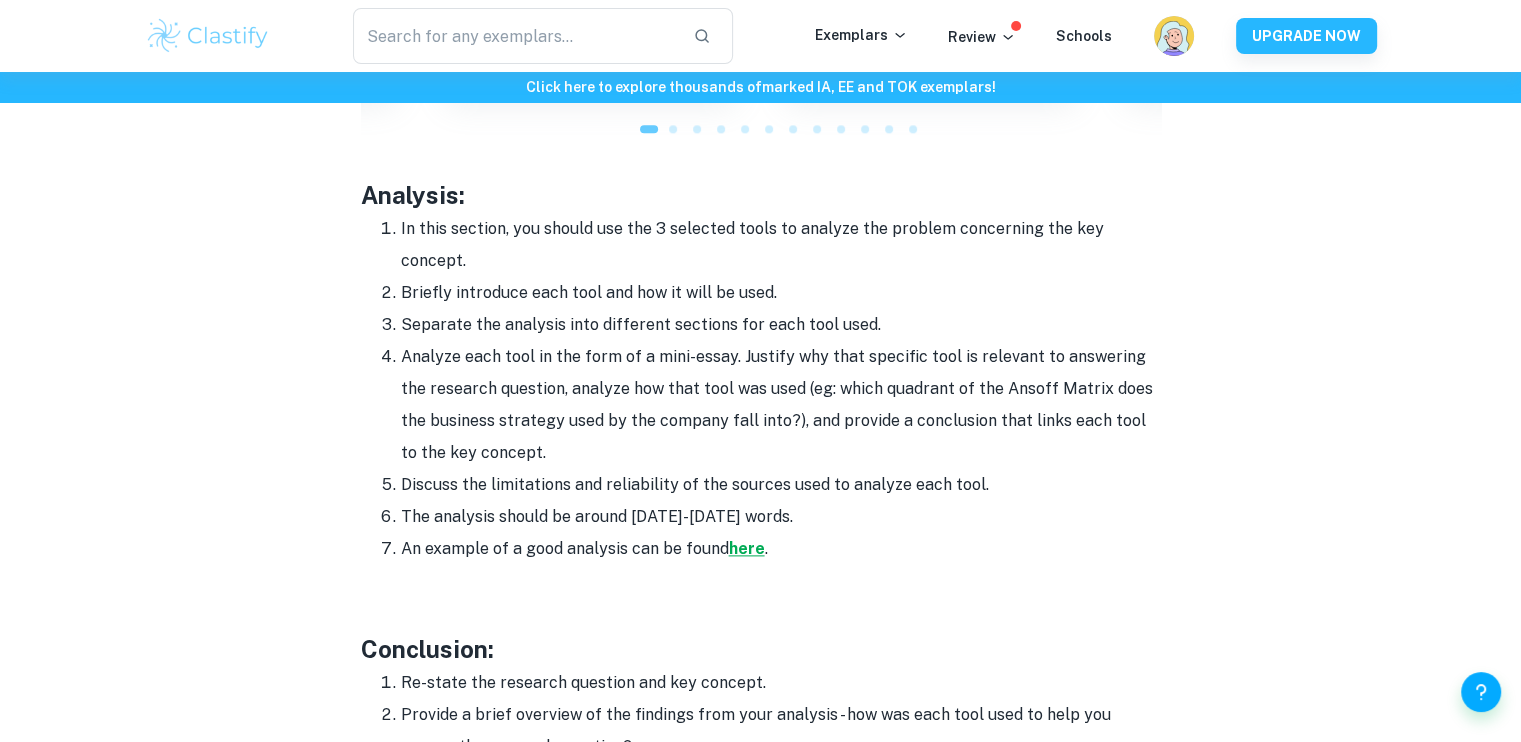 click on "here" at bounding box center [747, 548] 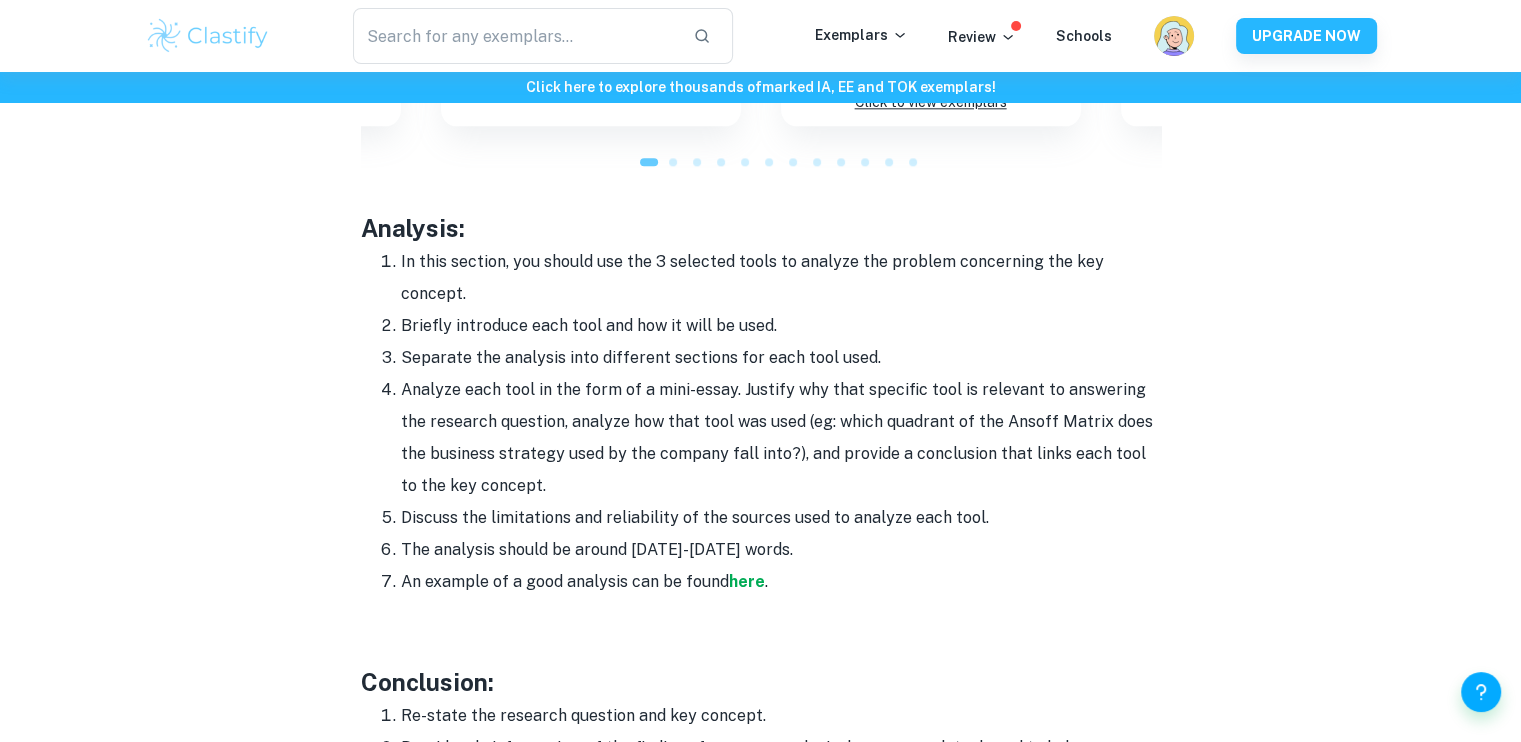 scroll, scrollTop: 2338, scrollLeft: 0, axis: vertical 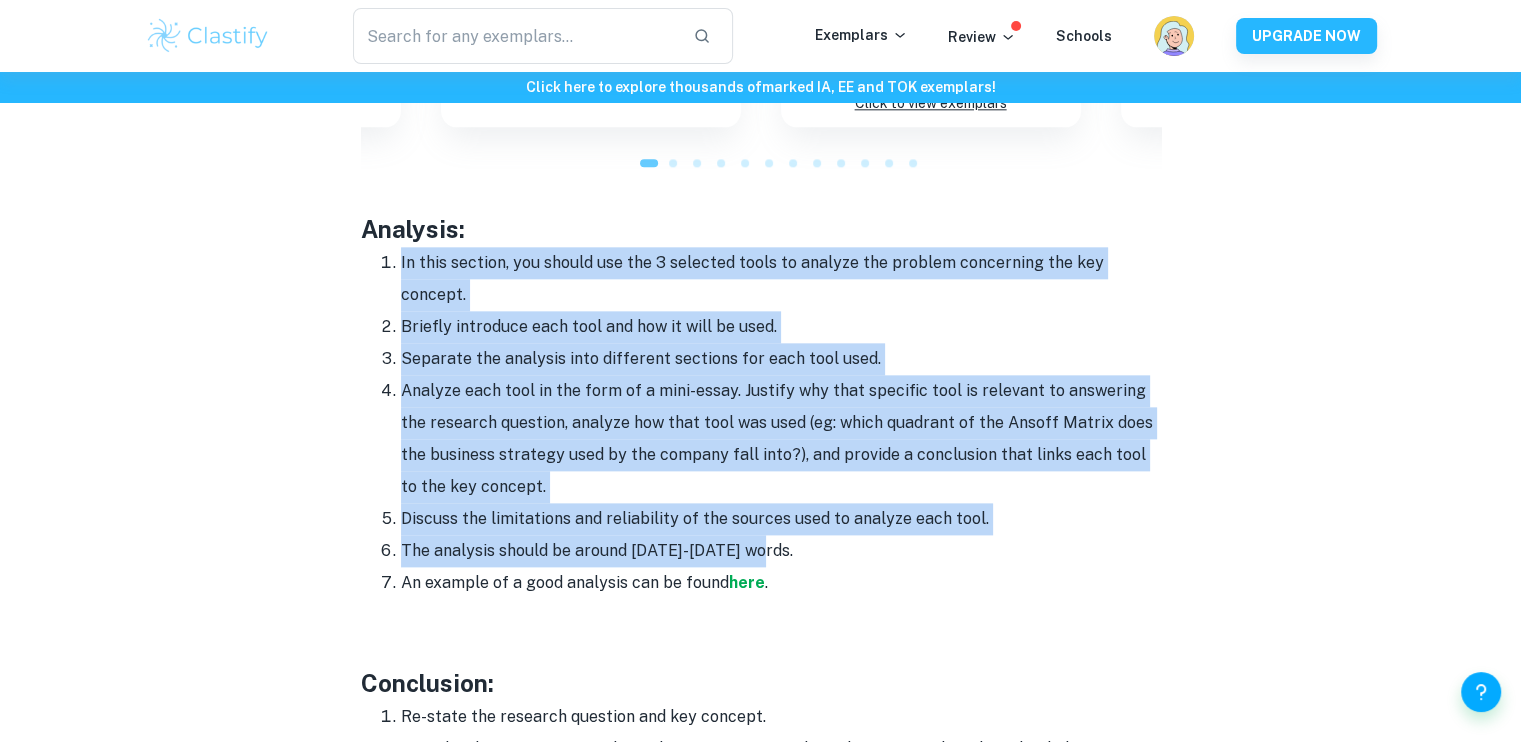 drag, startPoint x: 379, startPoint y: 231, endPoint x: 818, endPoint y: 505, distance: 517.4911 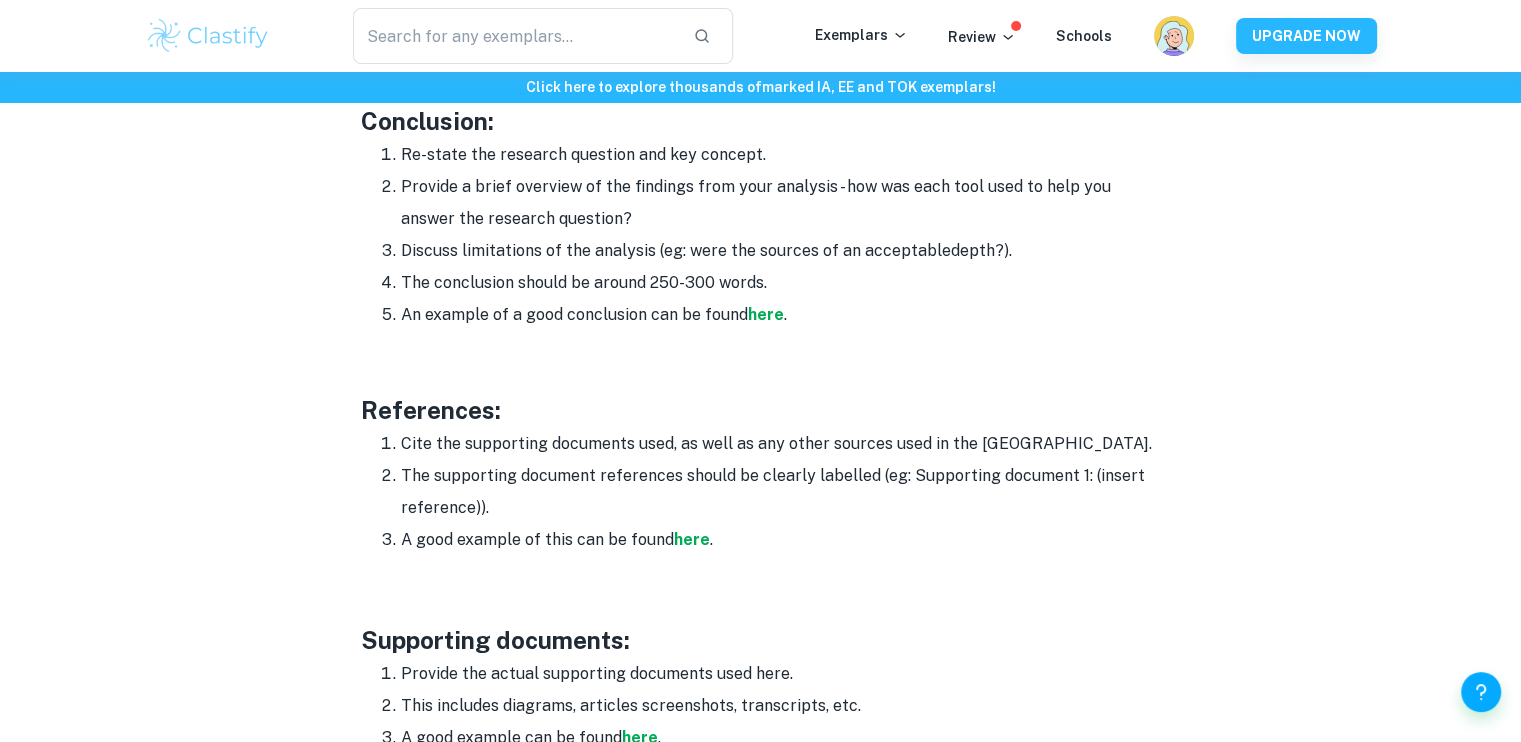 scroll, scrollTop: 2956, scrollLeft: 0, axis: vertical 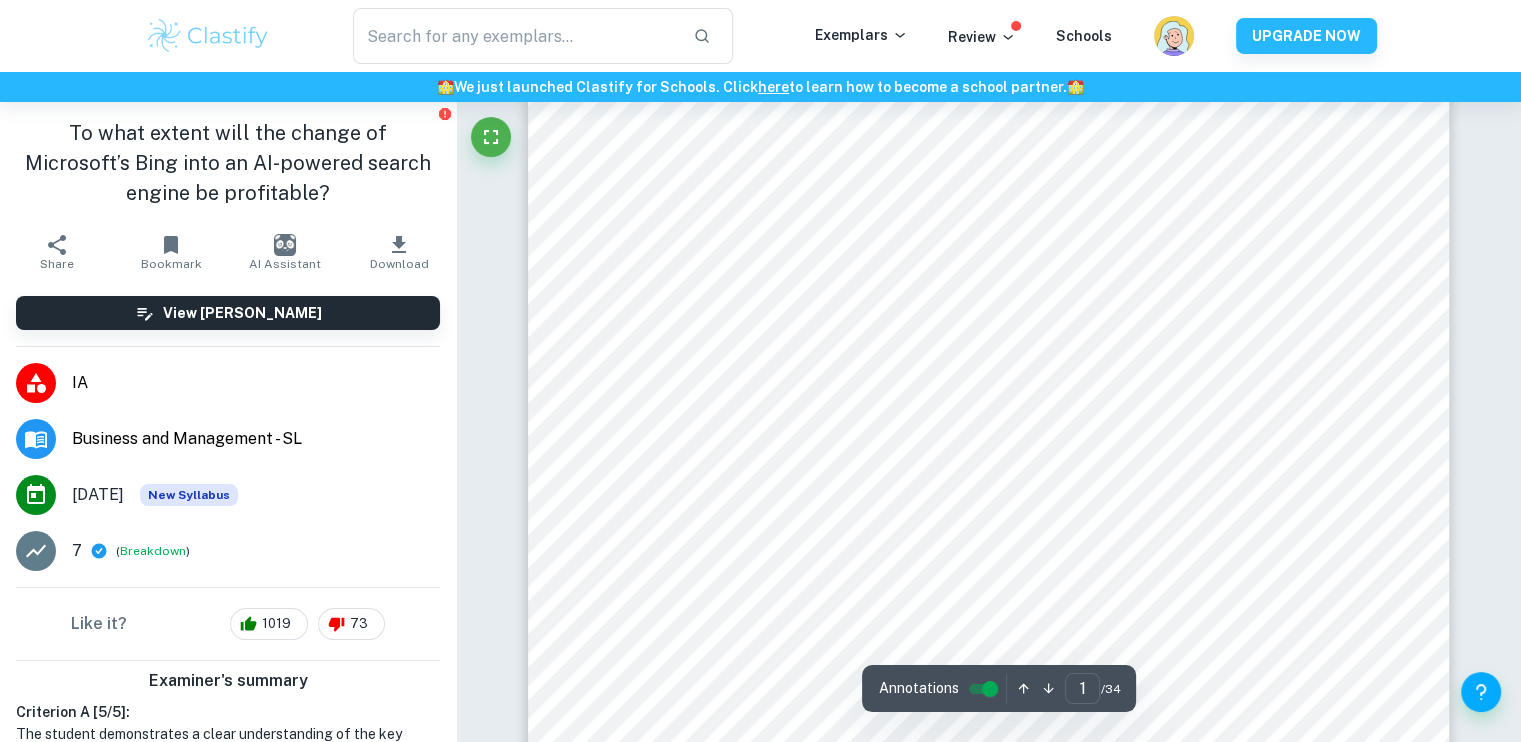 click at bounding box center [456, -277] 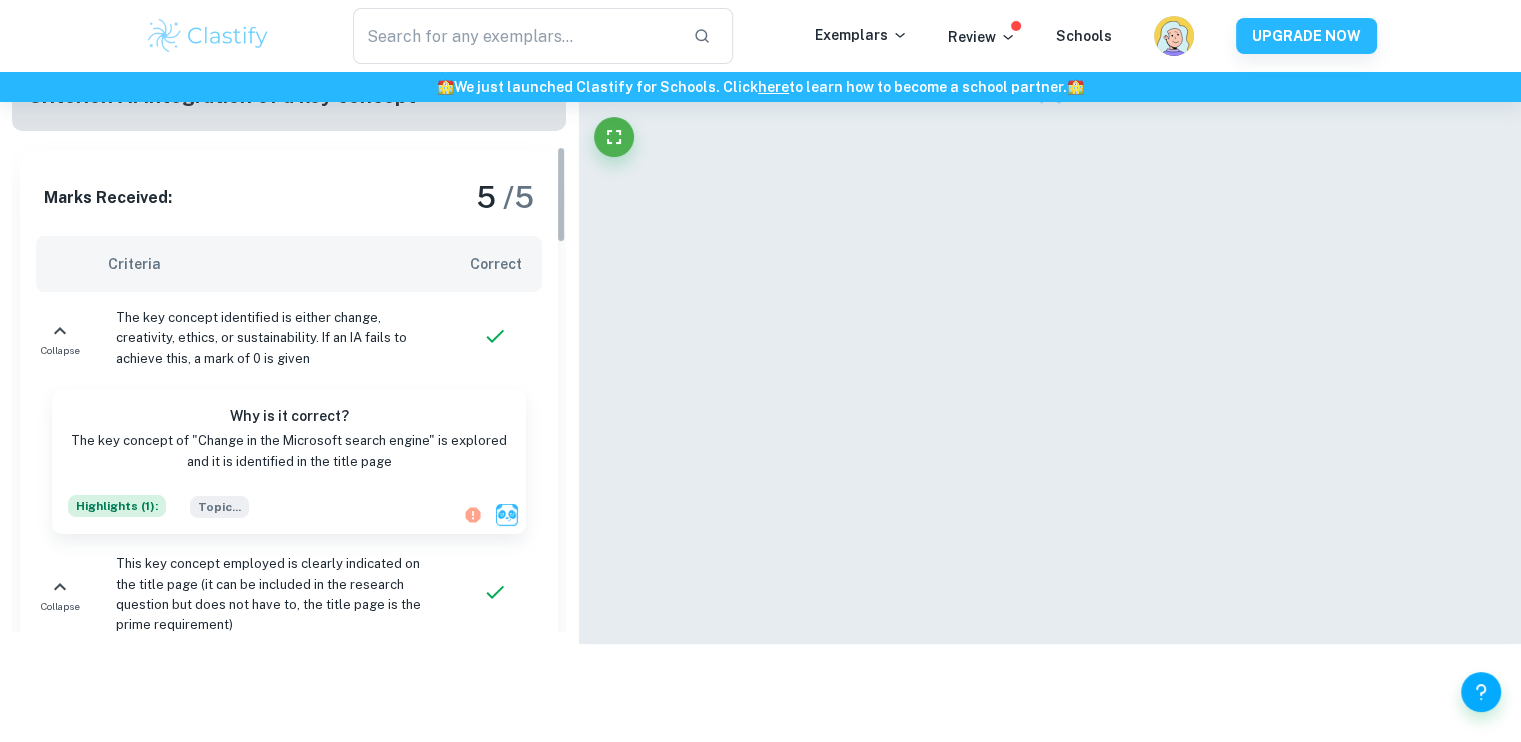 scroll, scrollTop: 203, scrollLeft: 0, axis: vertical 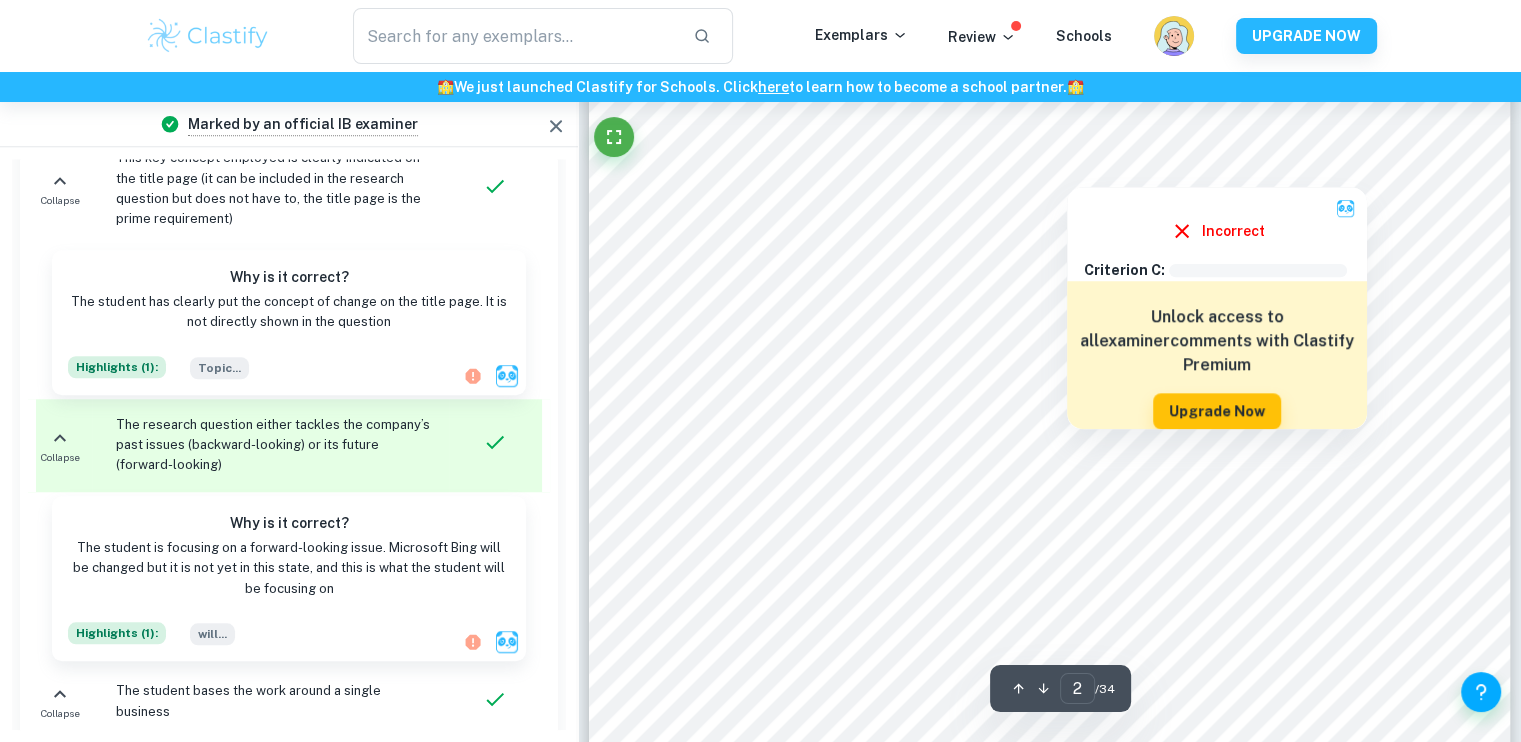 click at bounding box center [1067, 171] 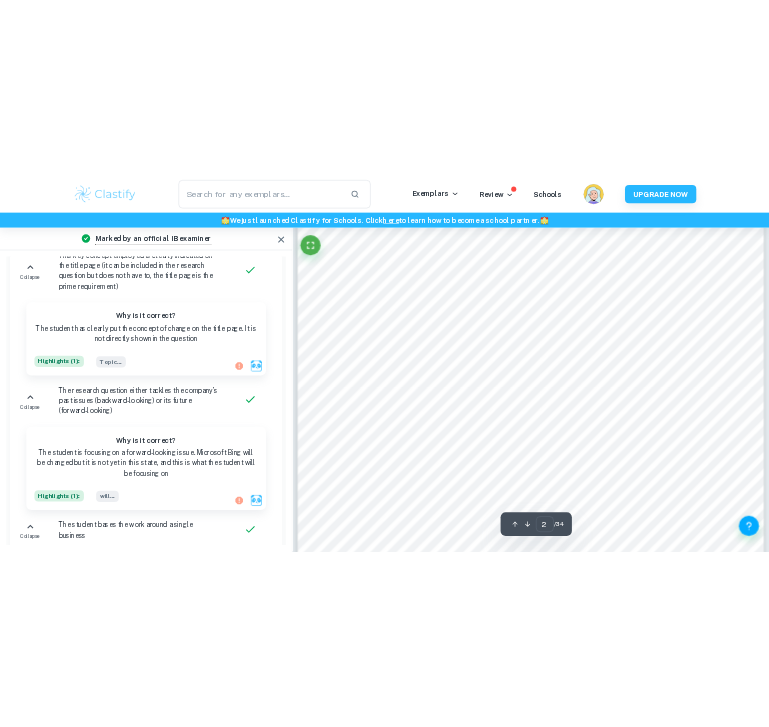 scroll, scrollTop: 3471, scrollLeft: 0, axis: vertical 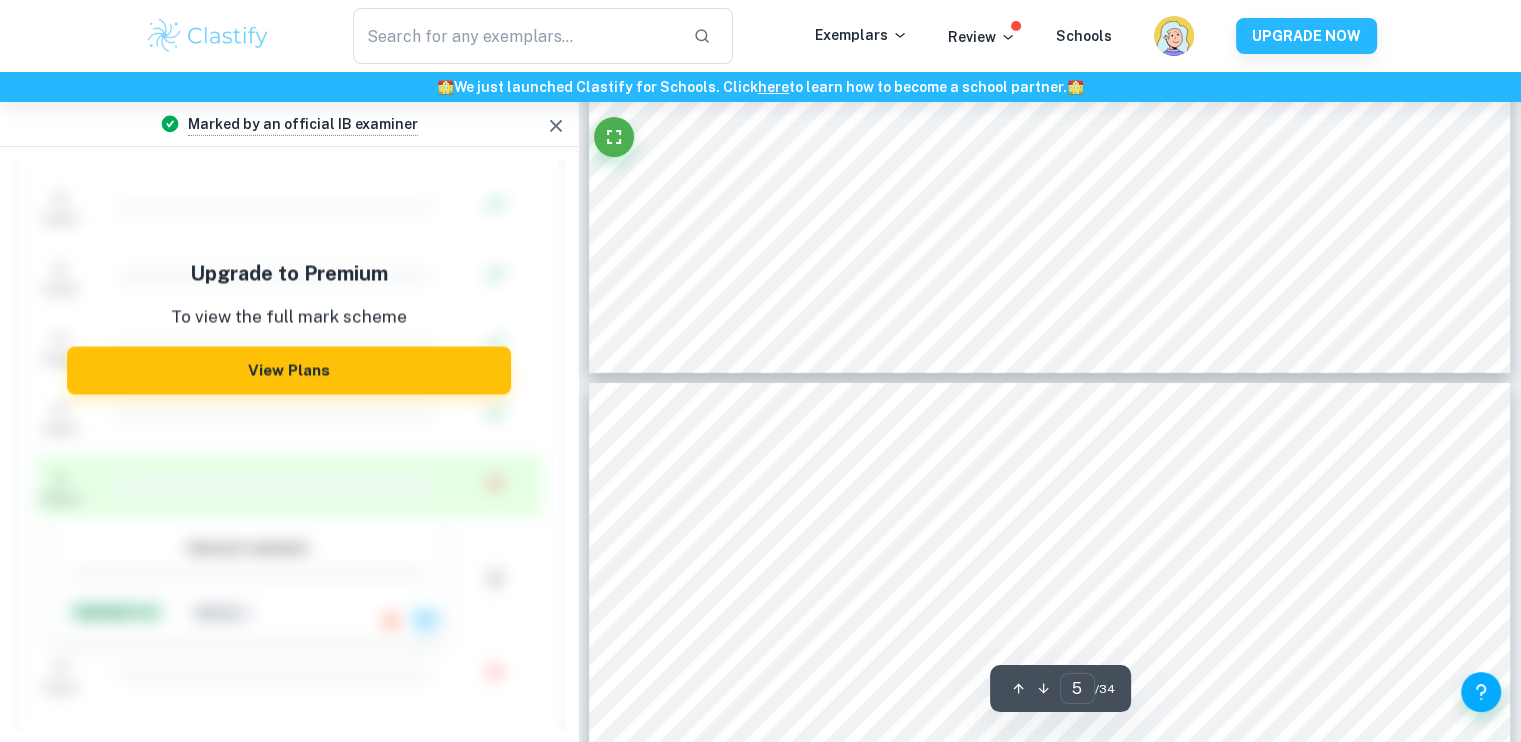 type on "6" 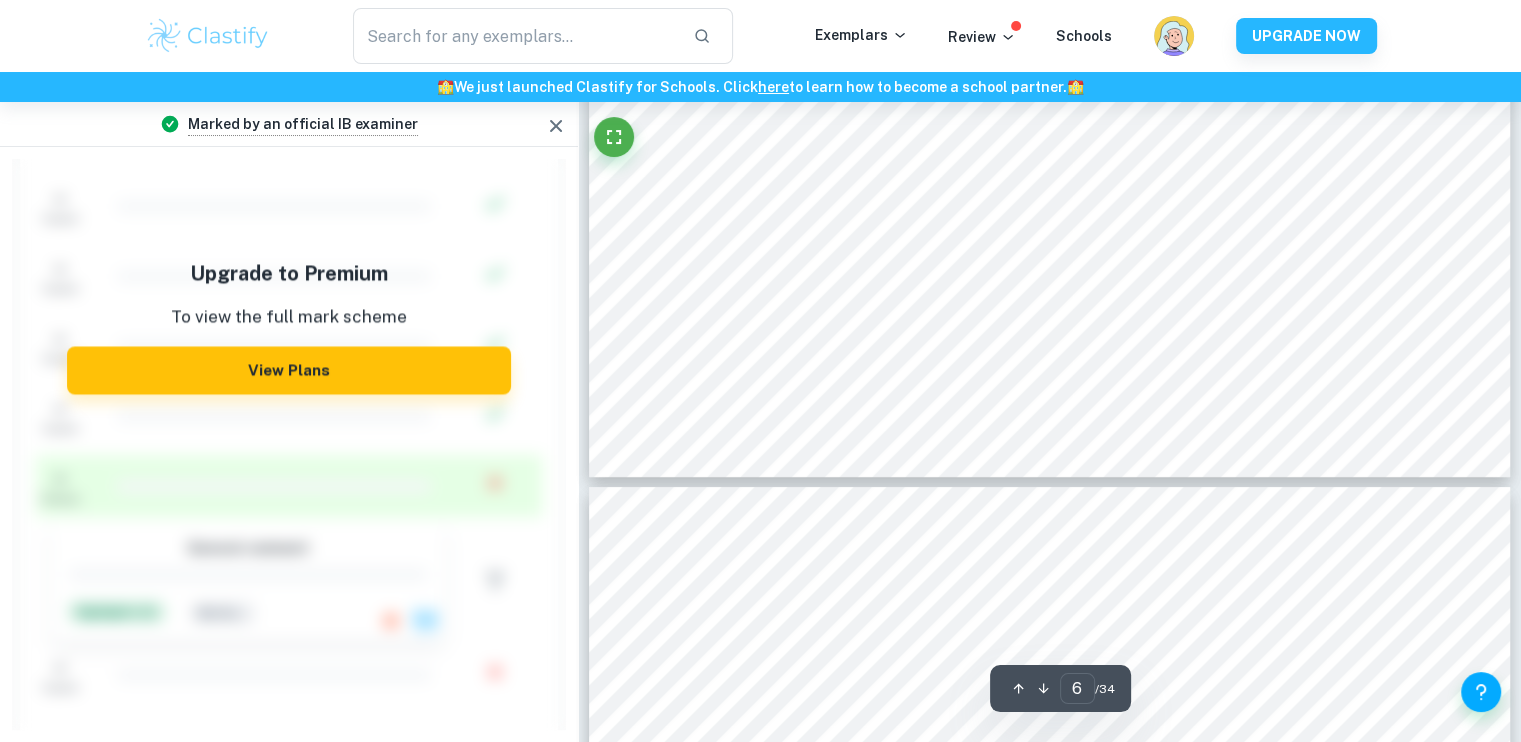 scroll, scrollTop: 7805, scrollLeft: 0, axis: vertical 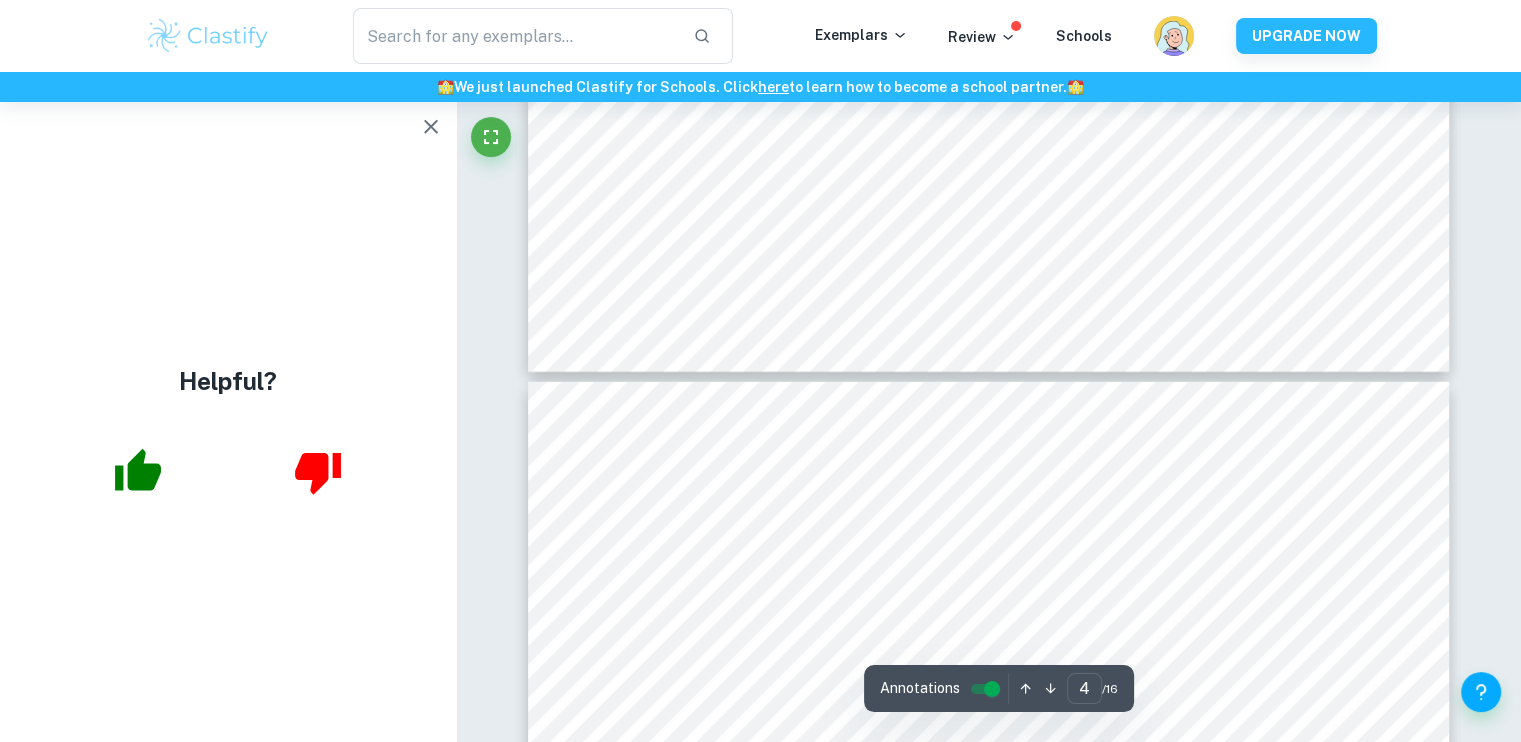 type on "5" 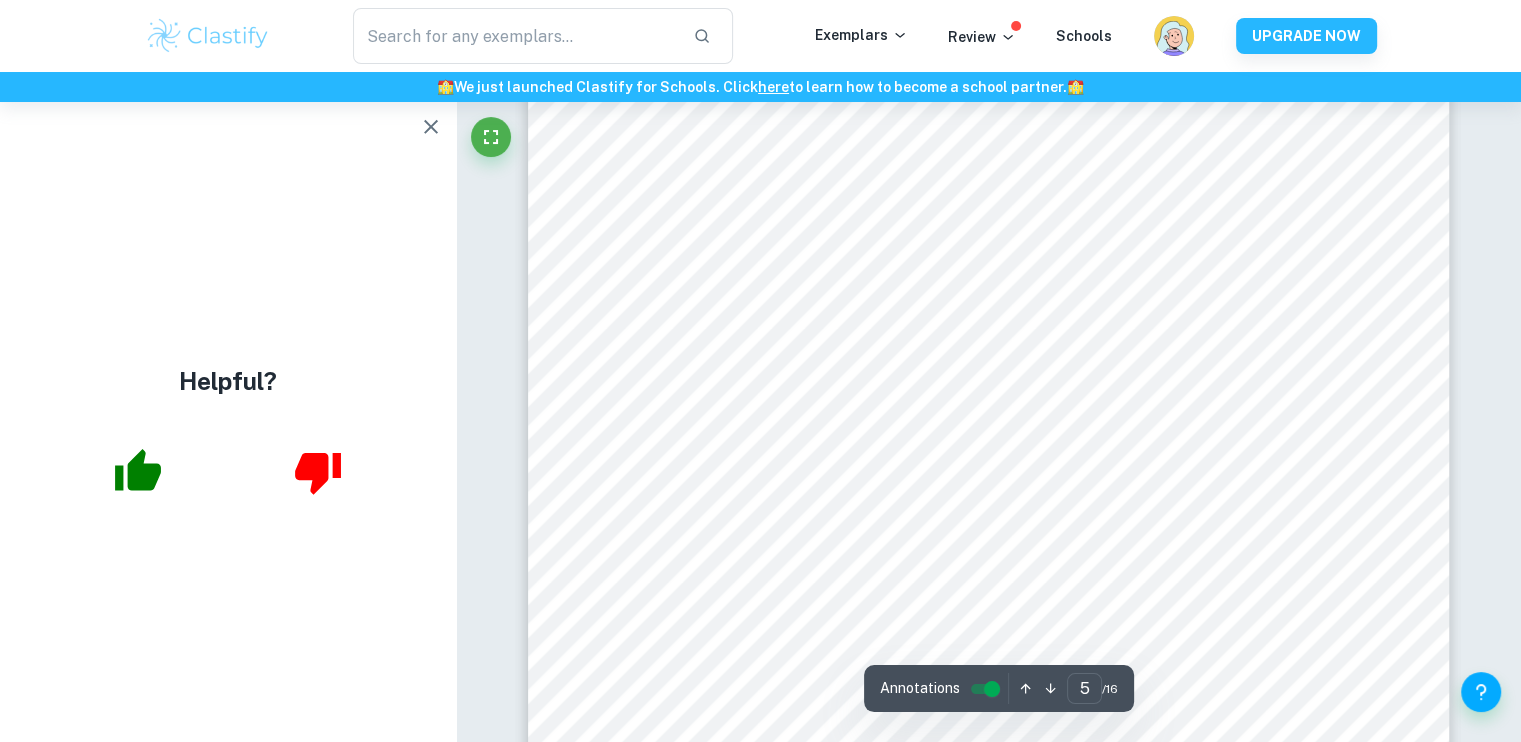 scroll, scrollTop: 6090, scrollLeft: 0, axis: vertical 